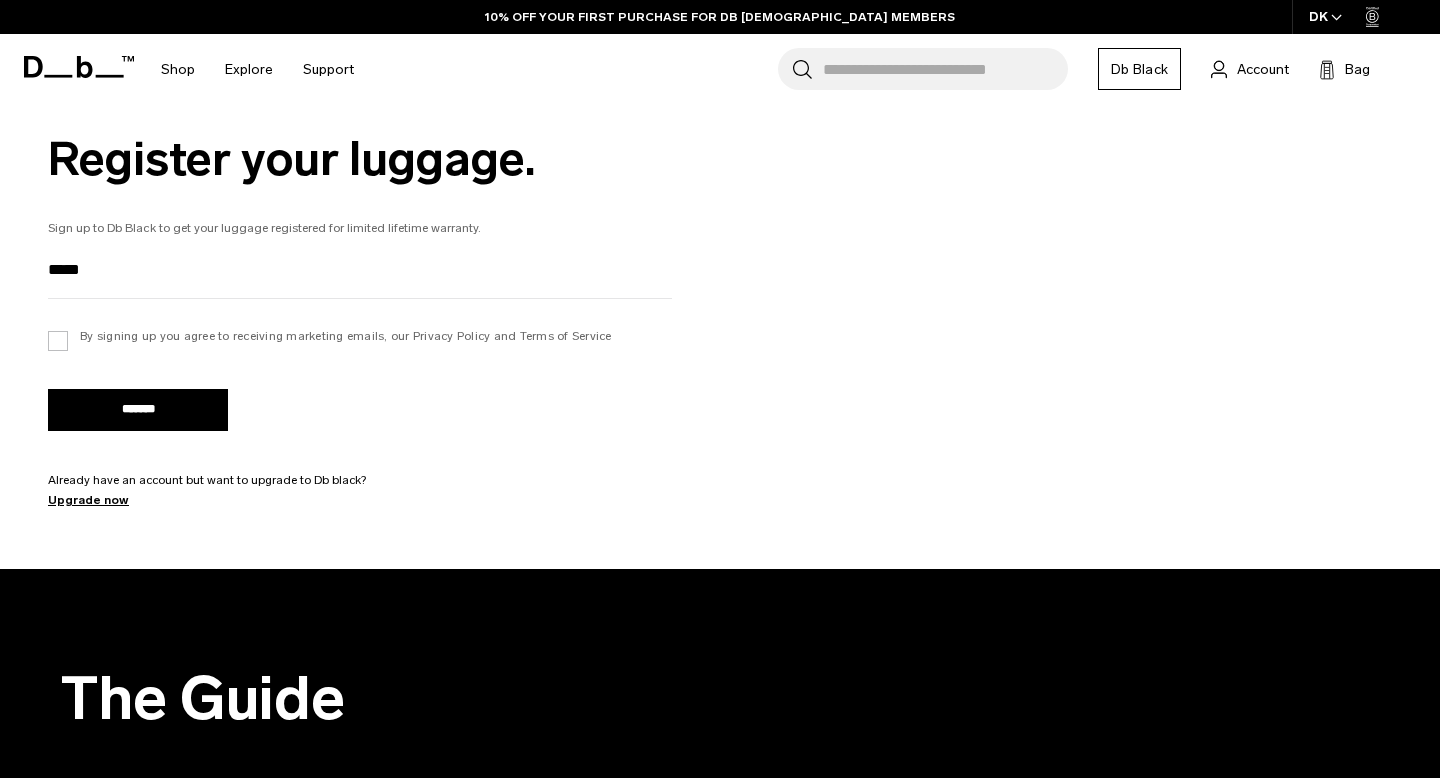 scroll, scrollTop: 941, scrollLeft: 0, axis: vertical 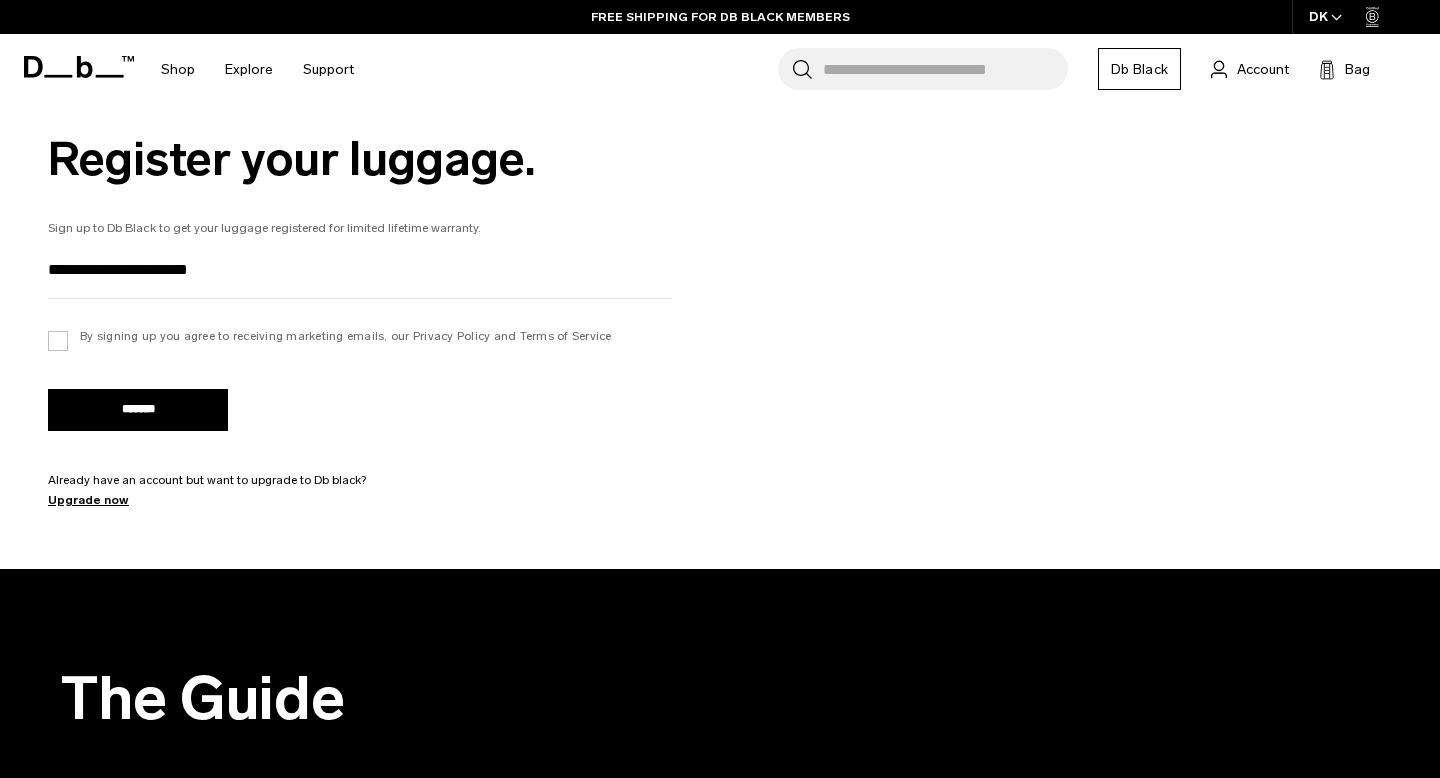 type on "**********" 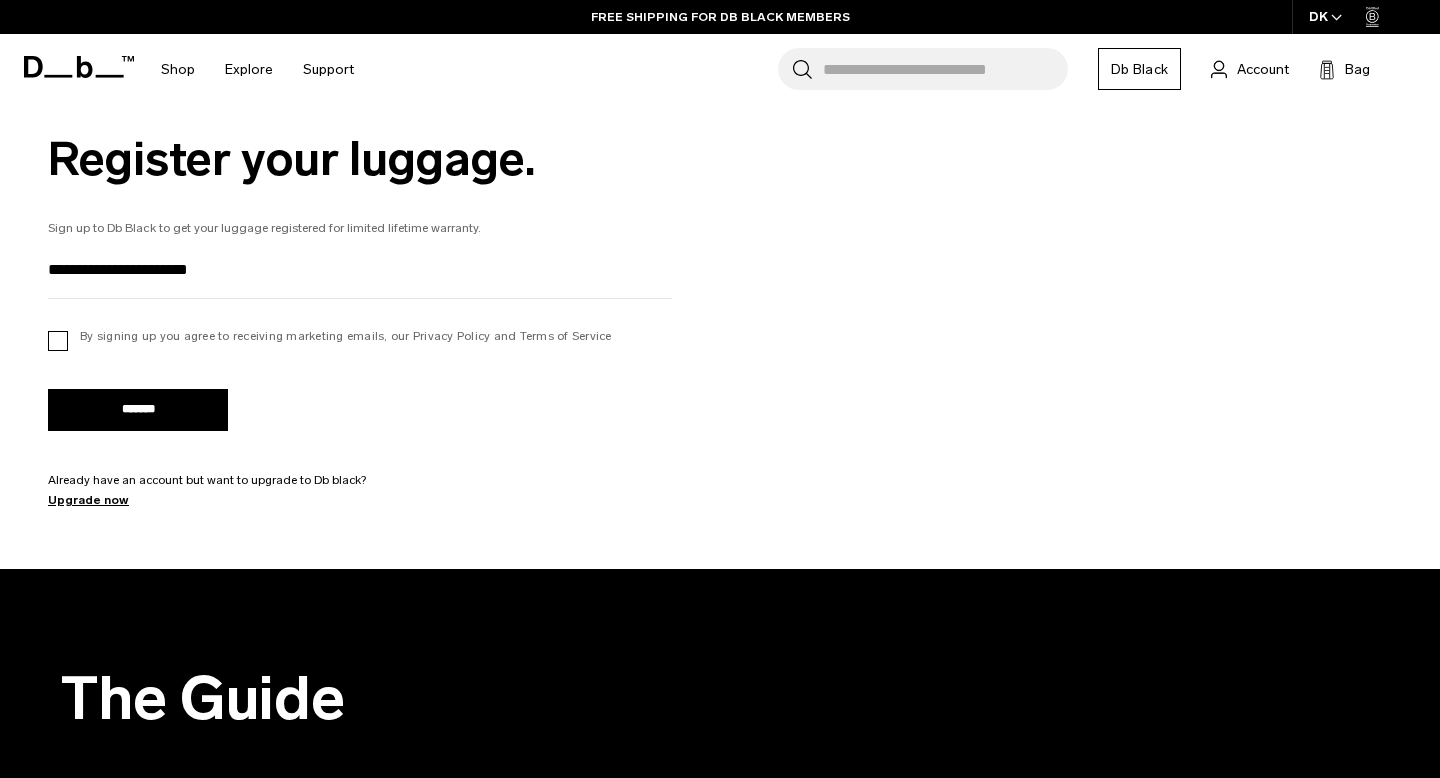 click on "By signing up you agree to receiving marketing emails, our Privacy Policy and Terms of Service" at bounding box center [330, 336] 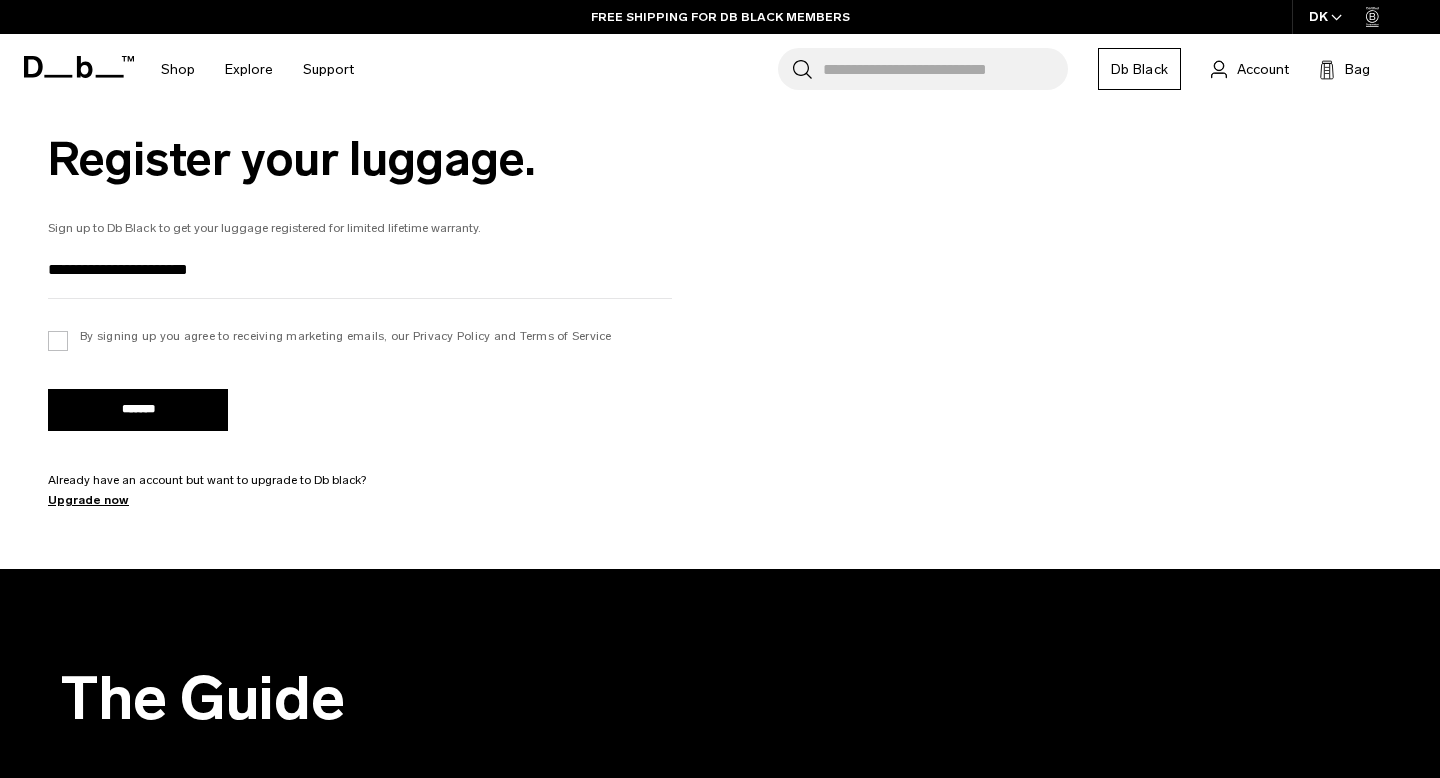 click on "*******" at bounding box center (360, 400) 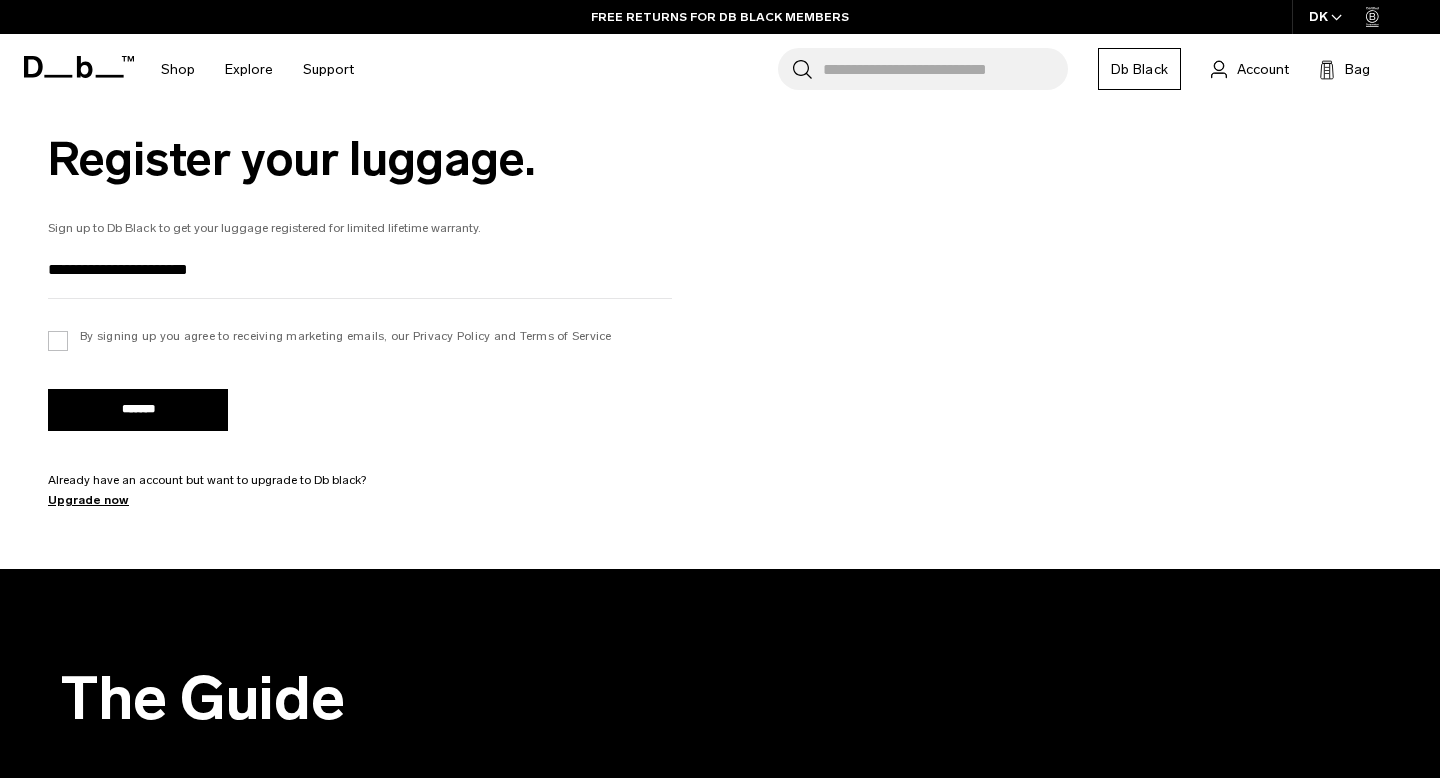 click on "*******" at bounding box center [138, 410] 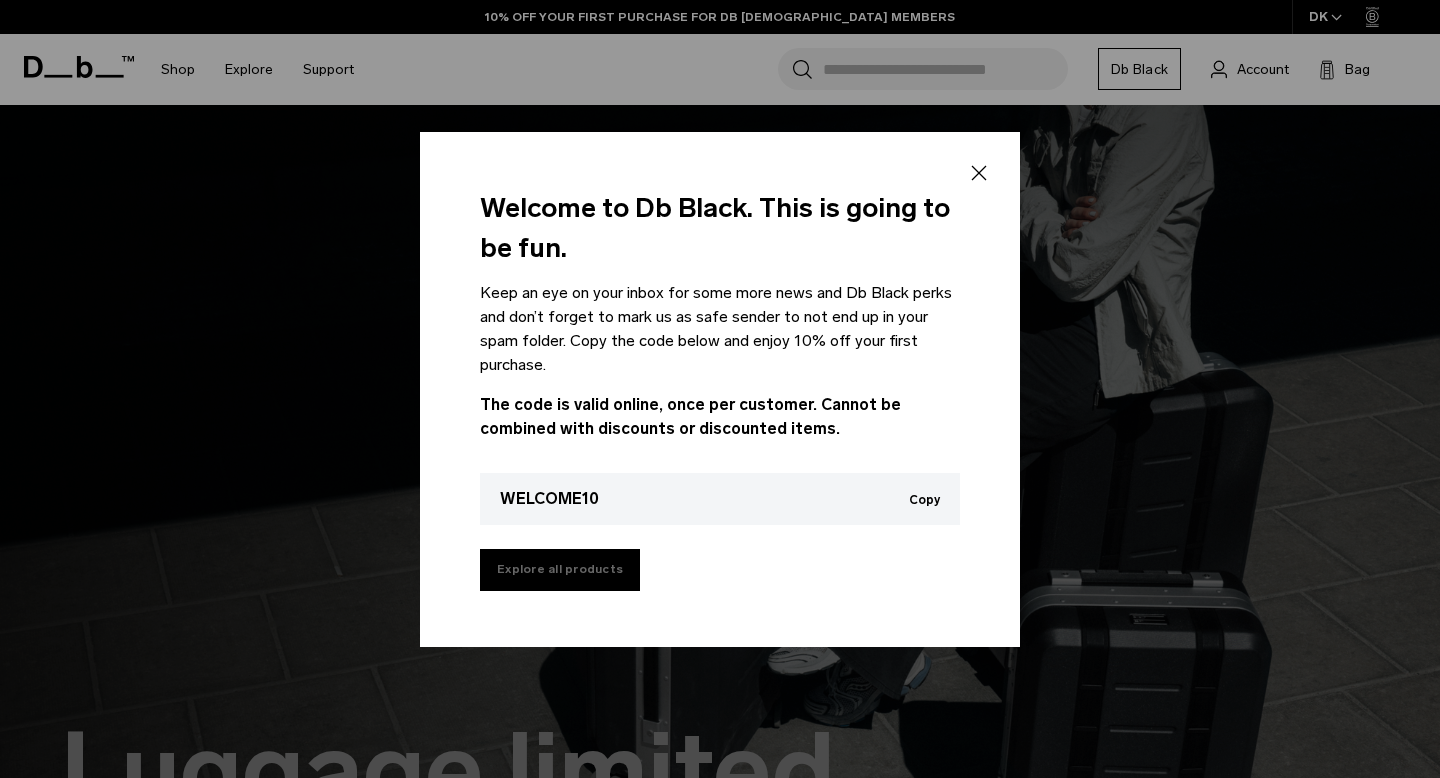 scroll, scrollTop: 282, scrollLeft: 0, axis: vertical 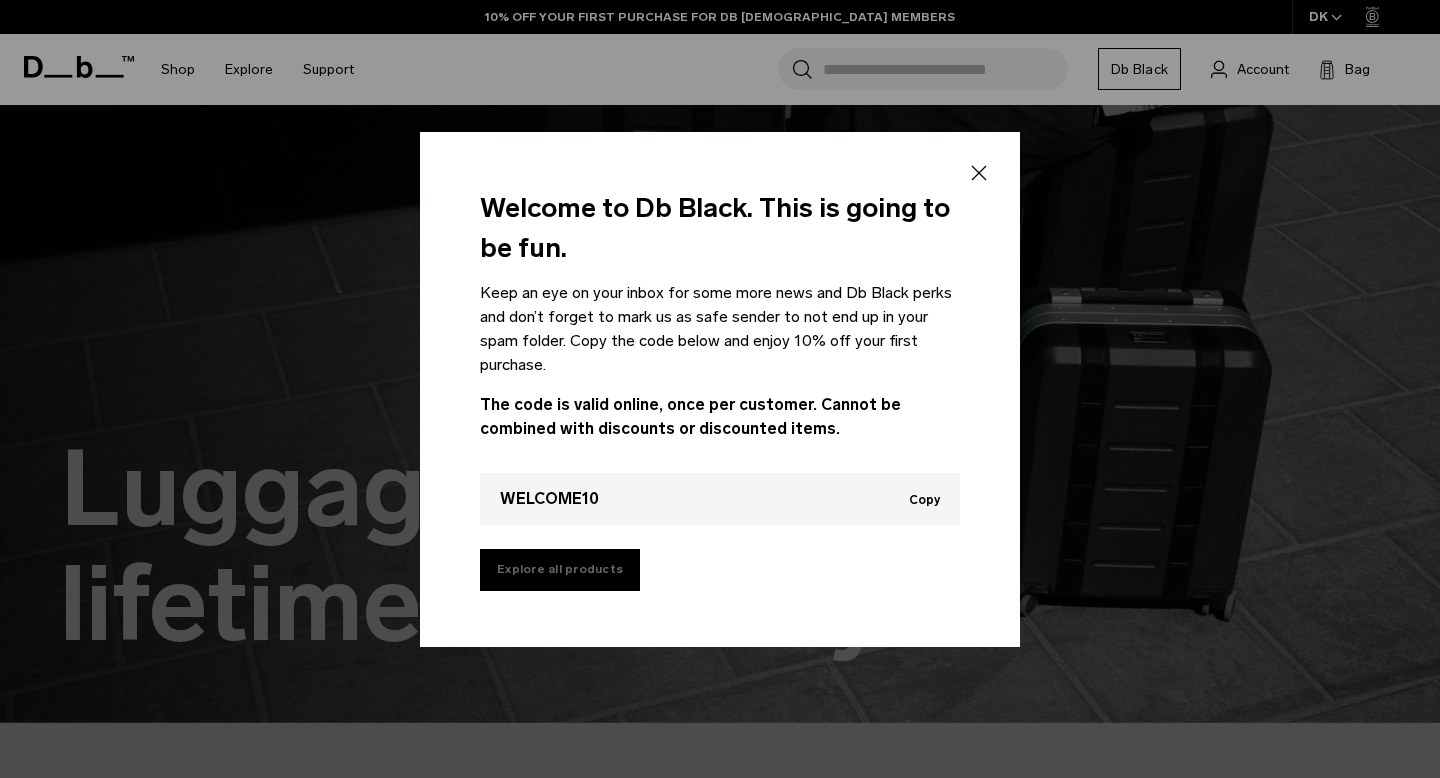 click on "Explore all products" at bounding box center [560, 570] 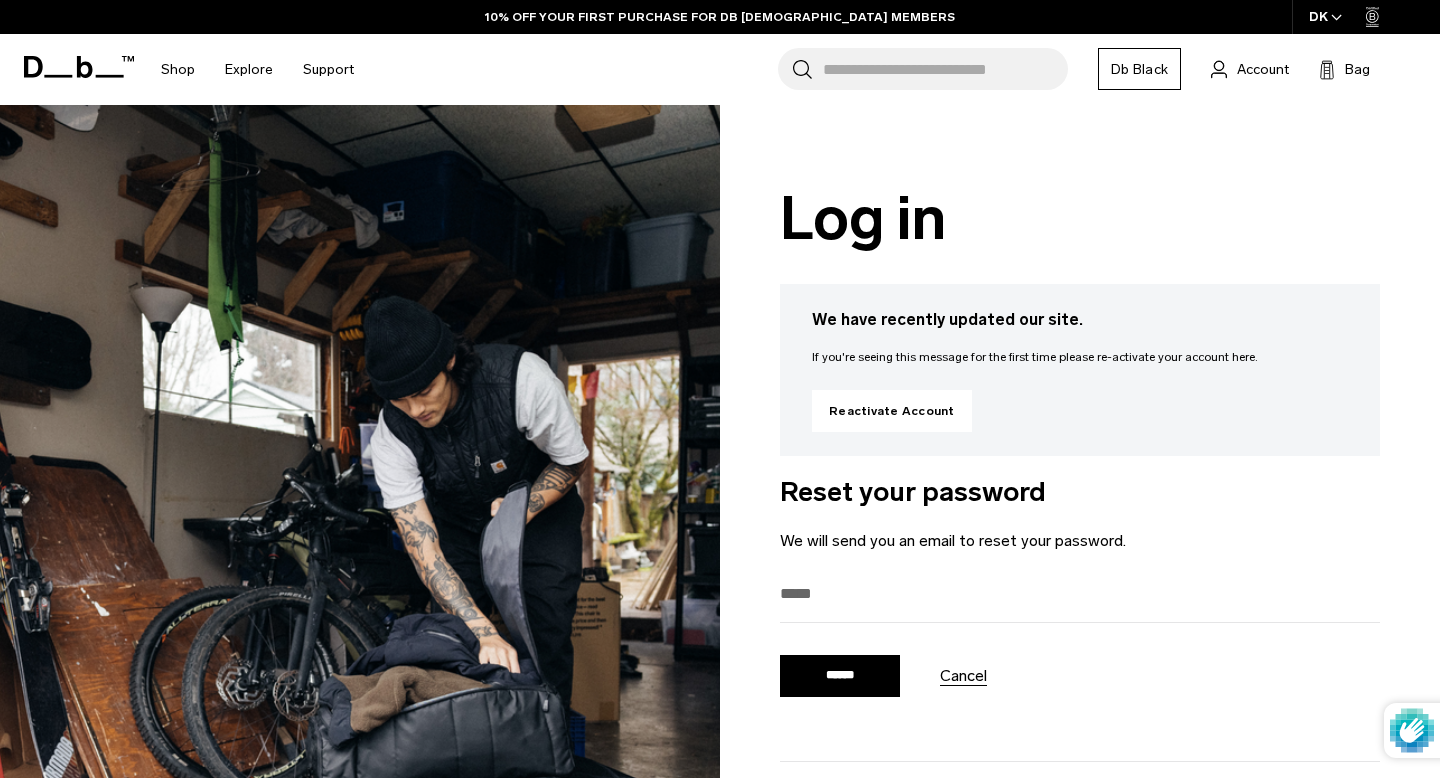 scroll, scrollTop: 0, scrollLeft: 0, axis: both 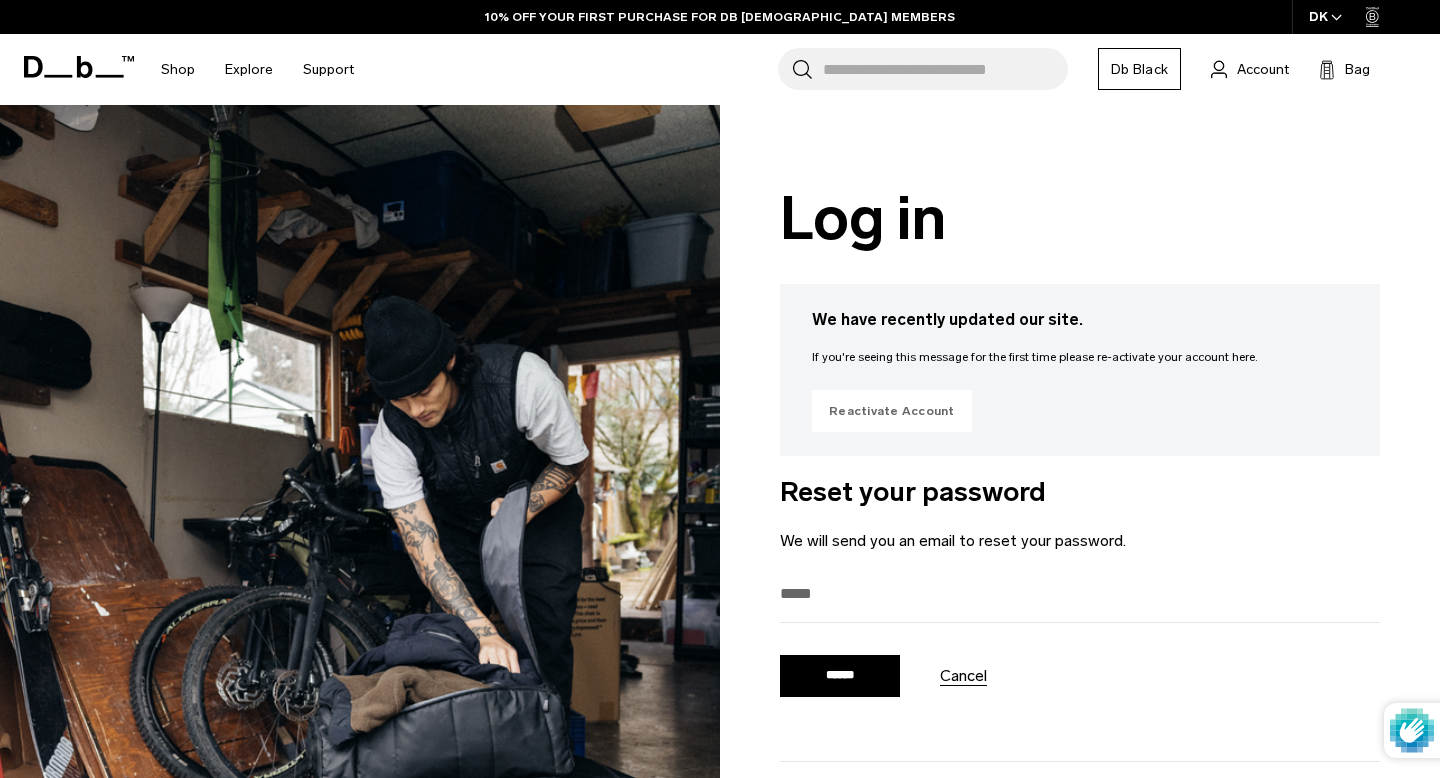 click on "Reactivate Account" at bounding box center (892, 411) 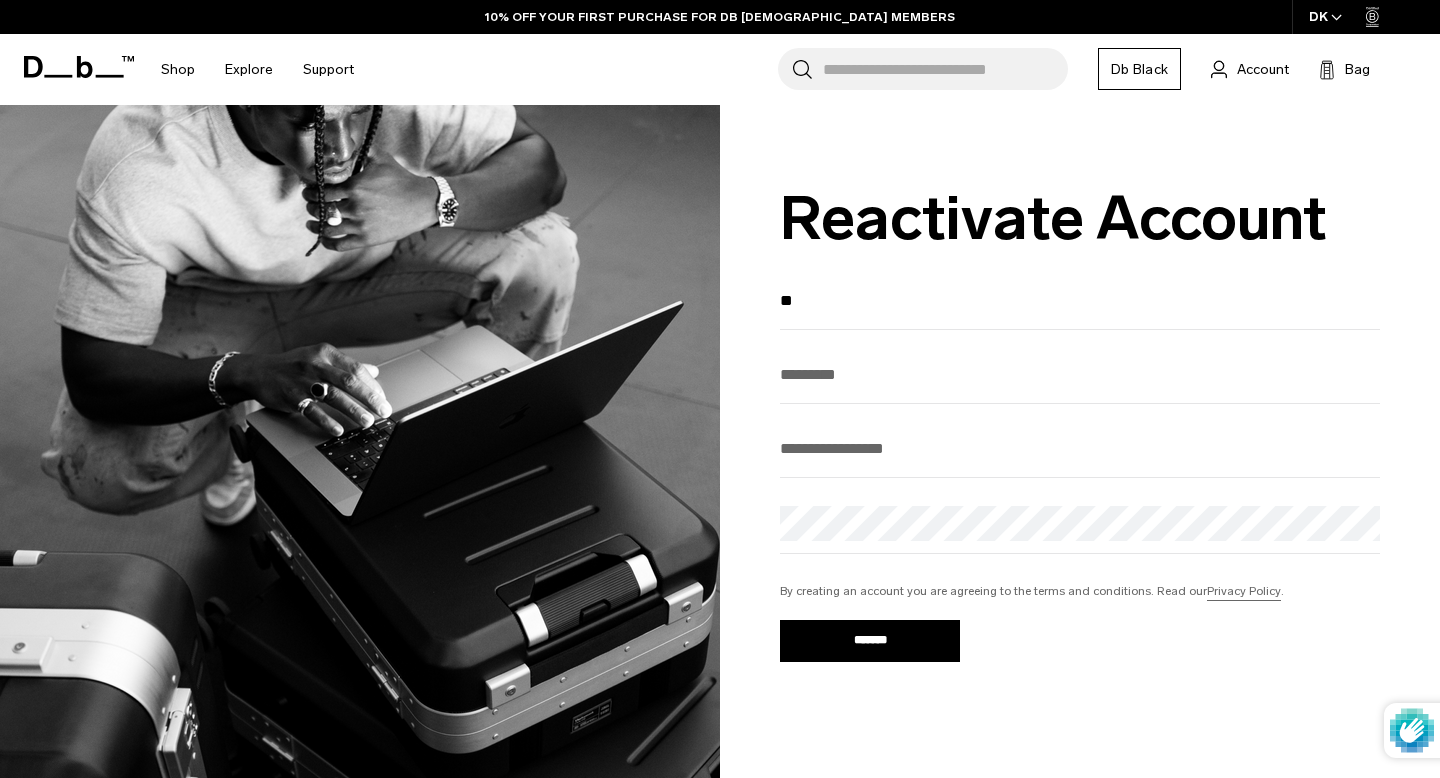 scroll, scrollTop: 0, scrollLeft: 0, axis: both 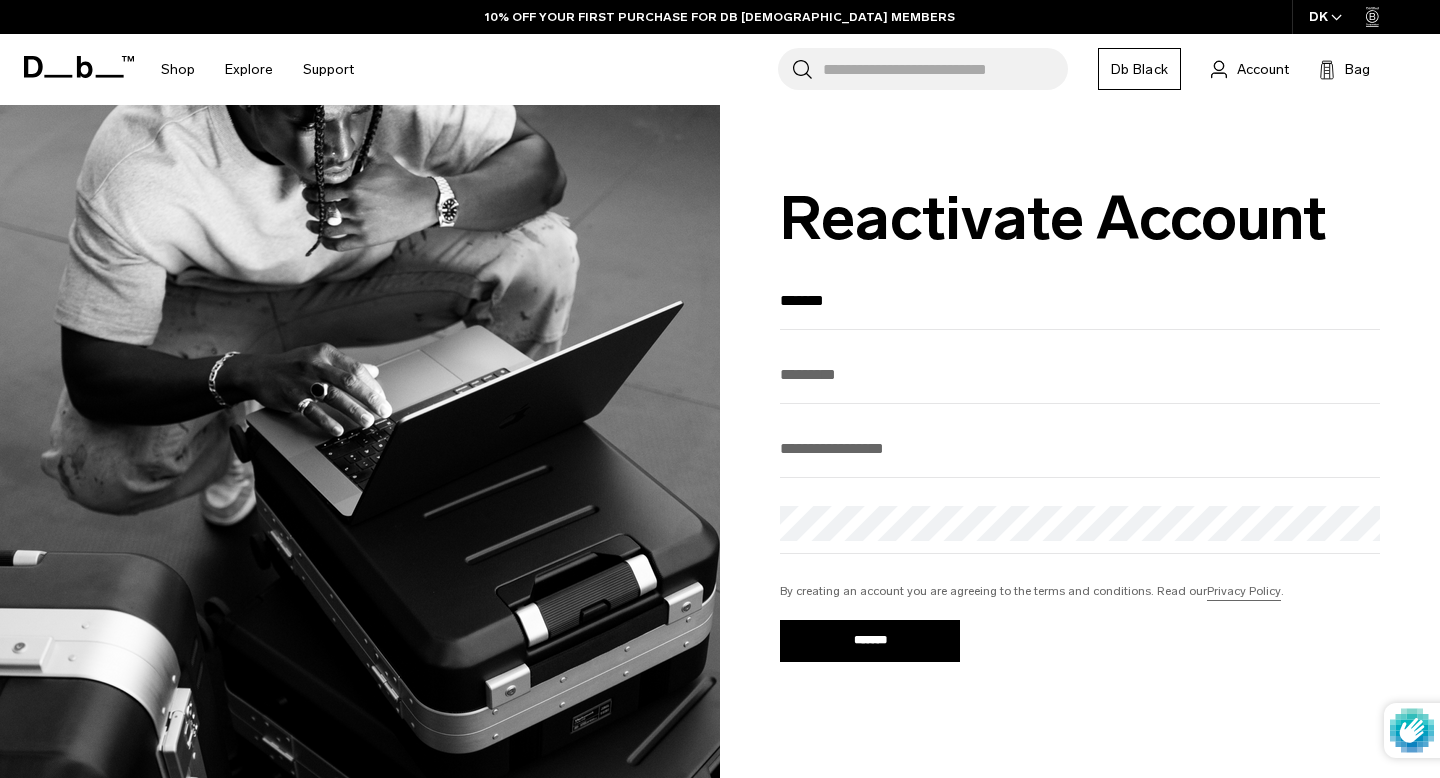 type on "*******" 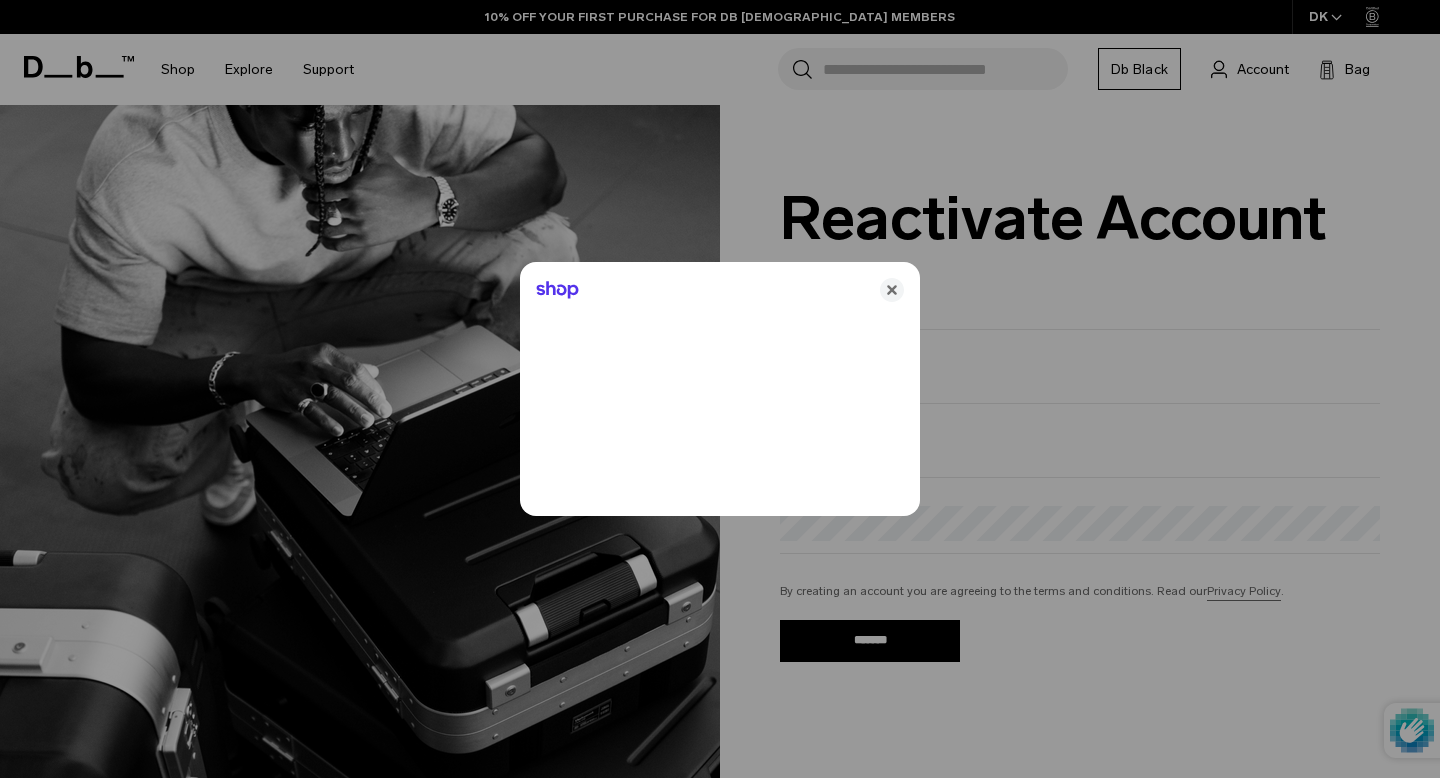 scroll, scrollTop: 0, scrollLeft: 0, axis: both 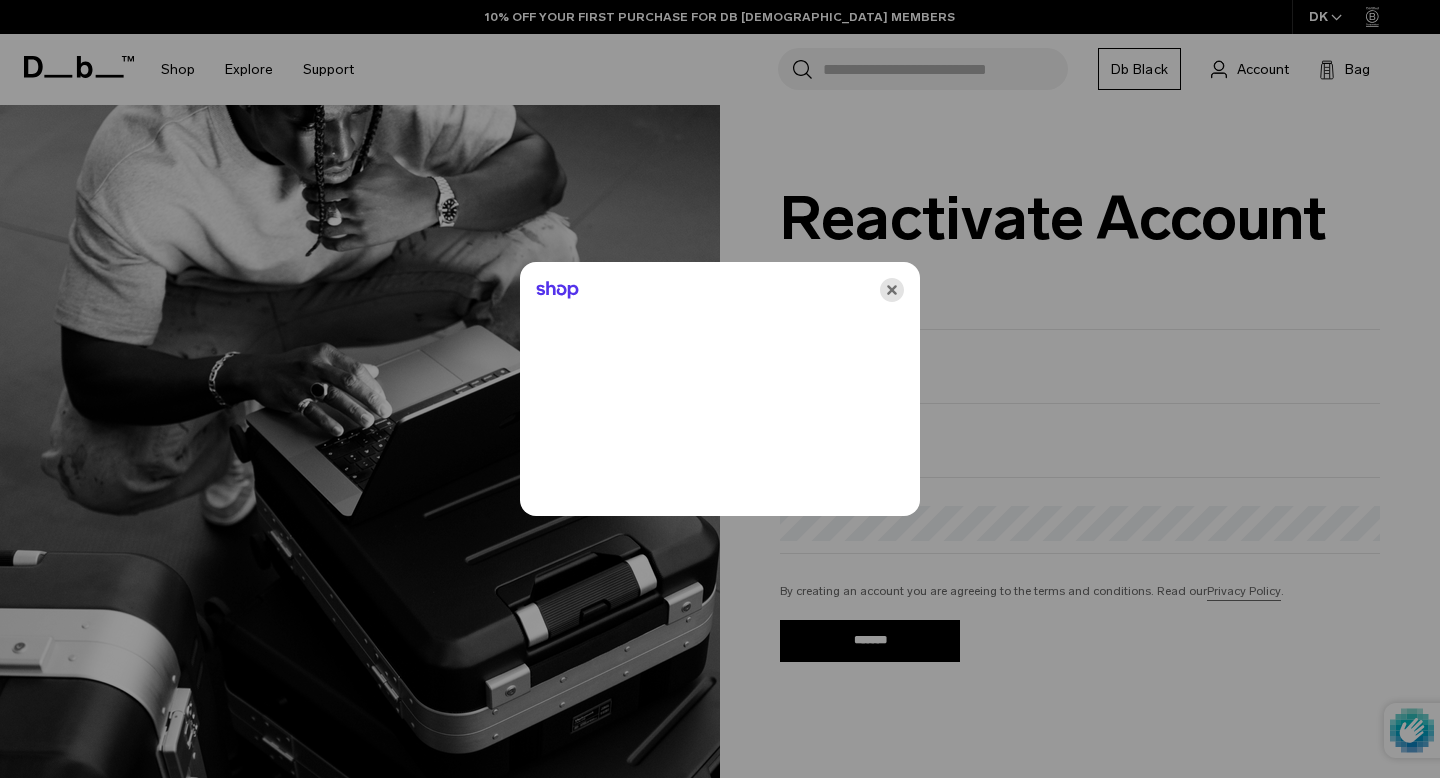 click 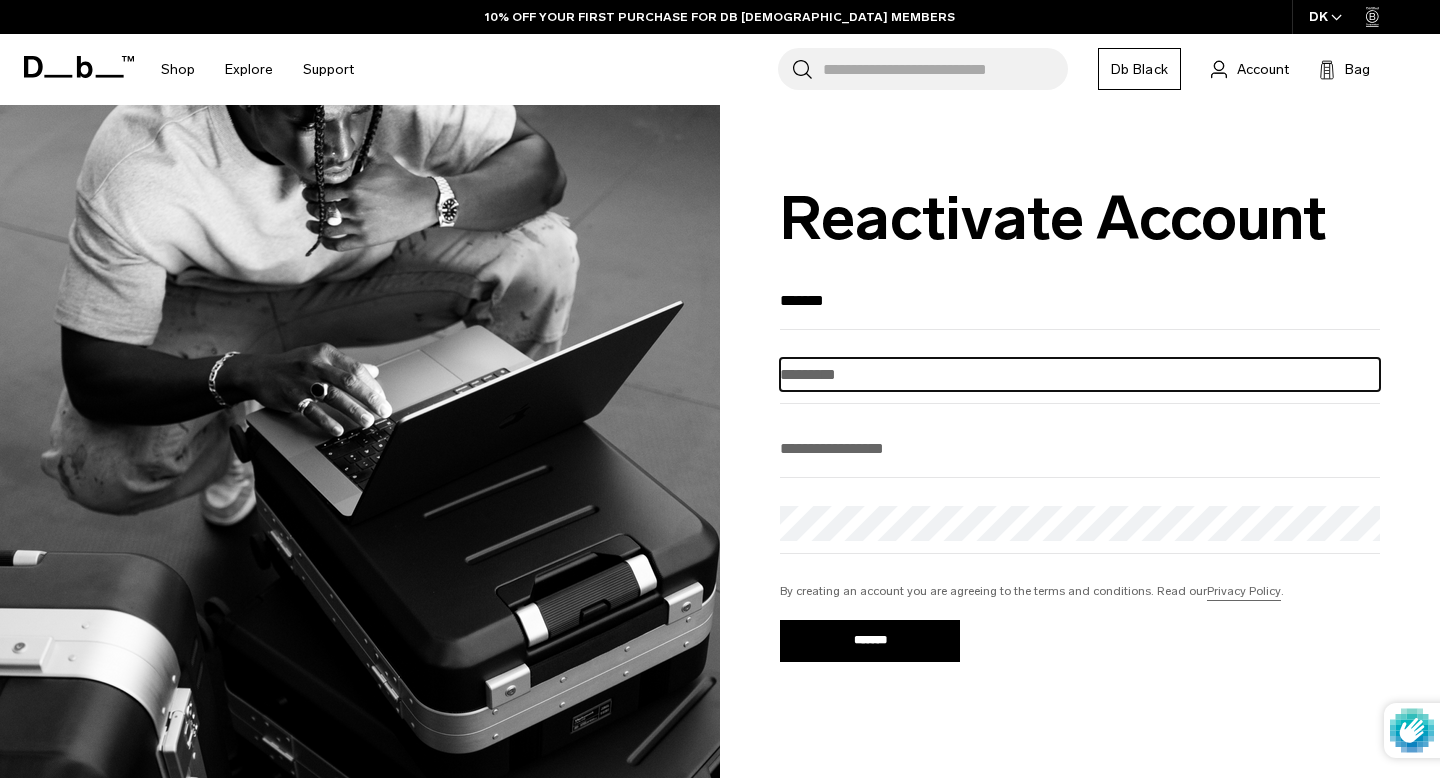 click at bounding box center [1080, 374] 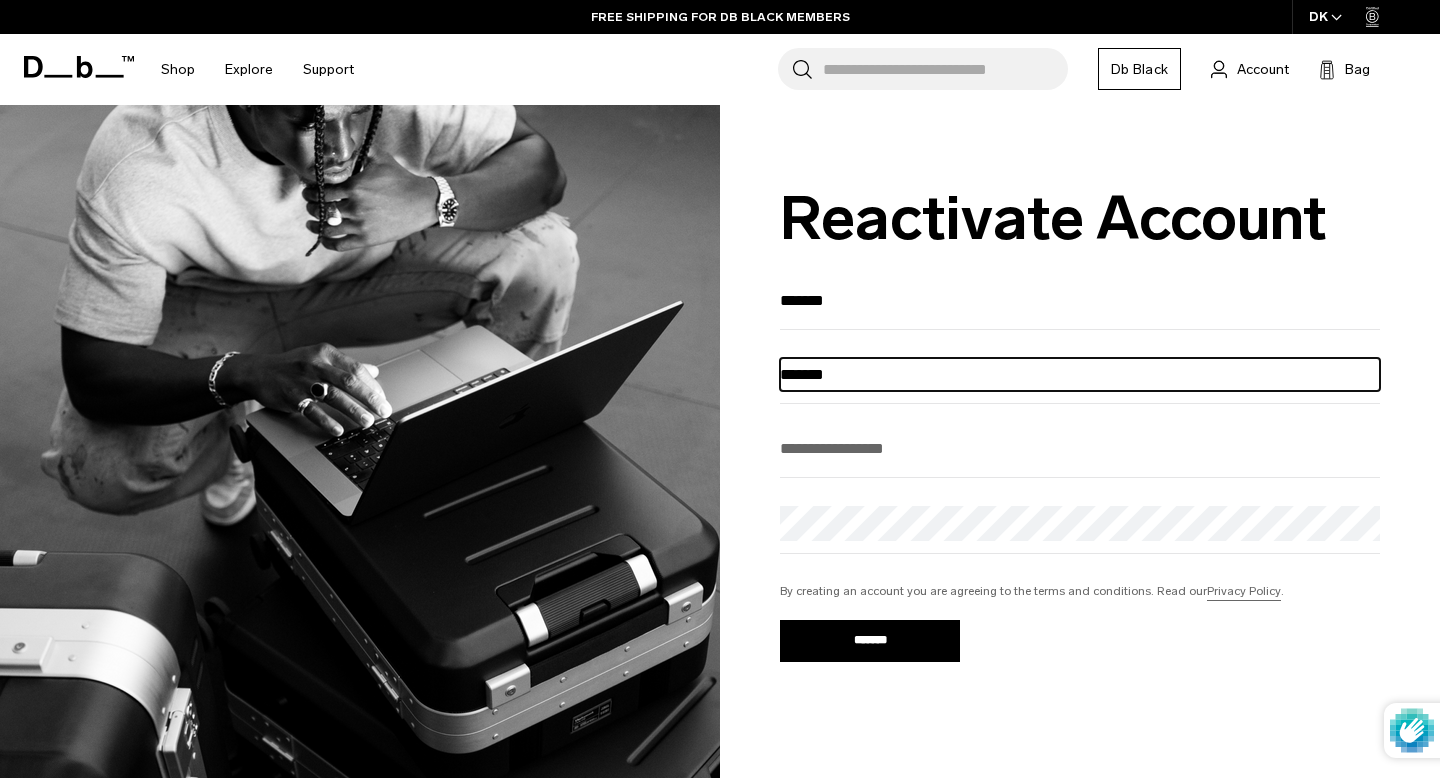 type on "*******" 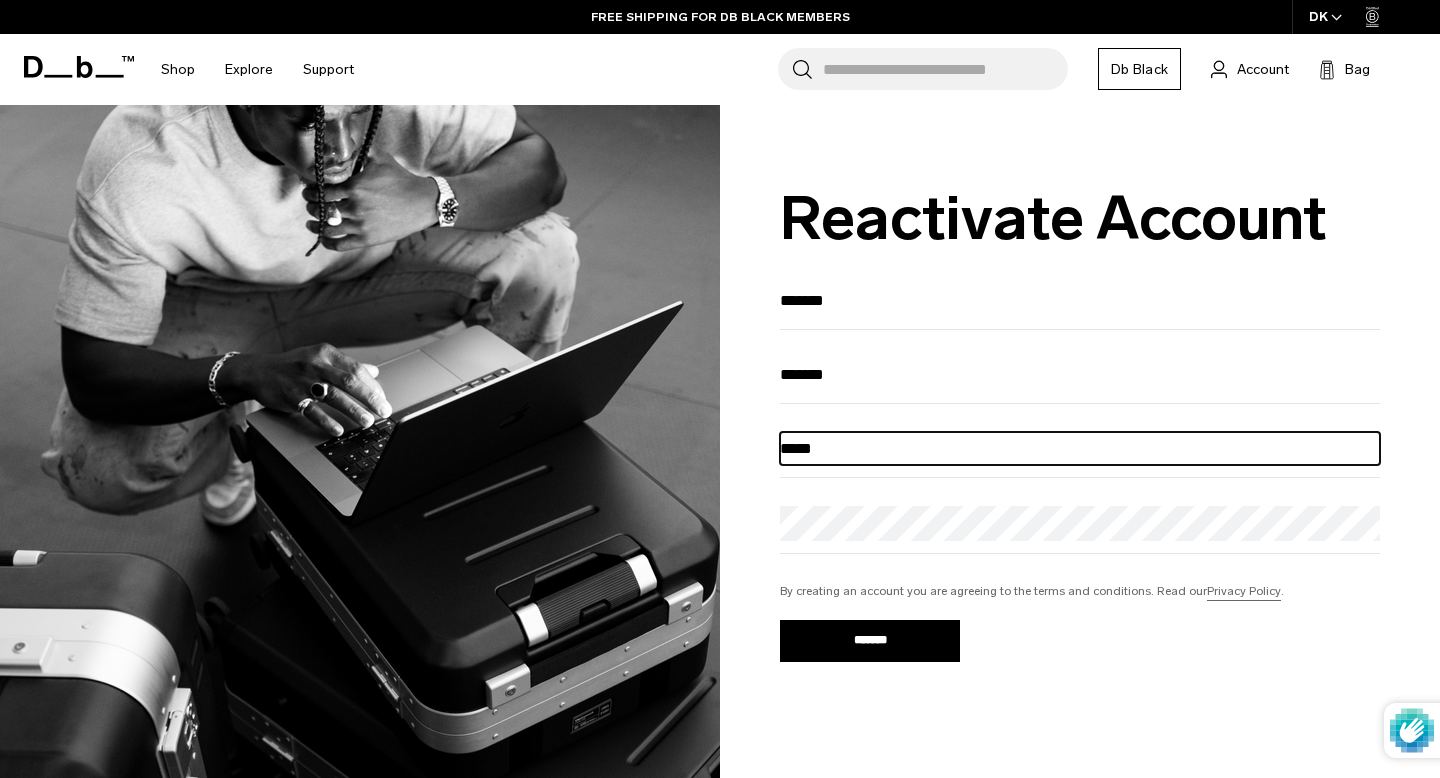 type on "**********" 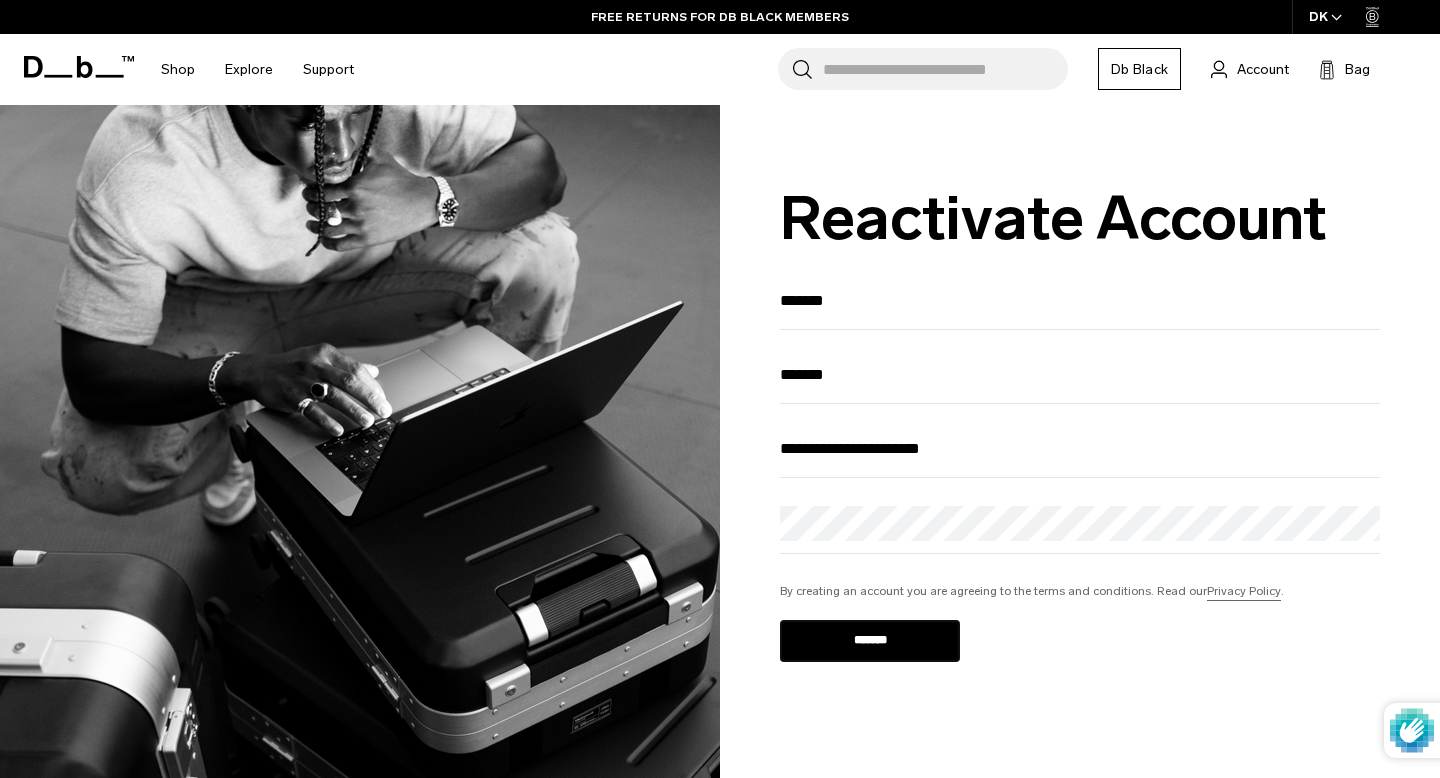 click on "*******" at bounding box center (870, 641) 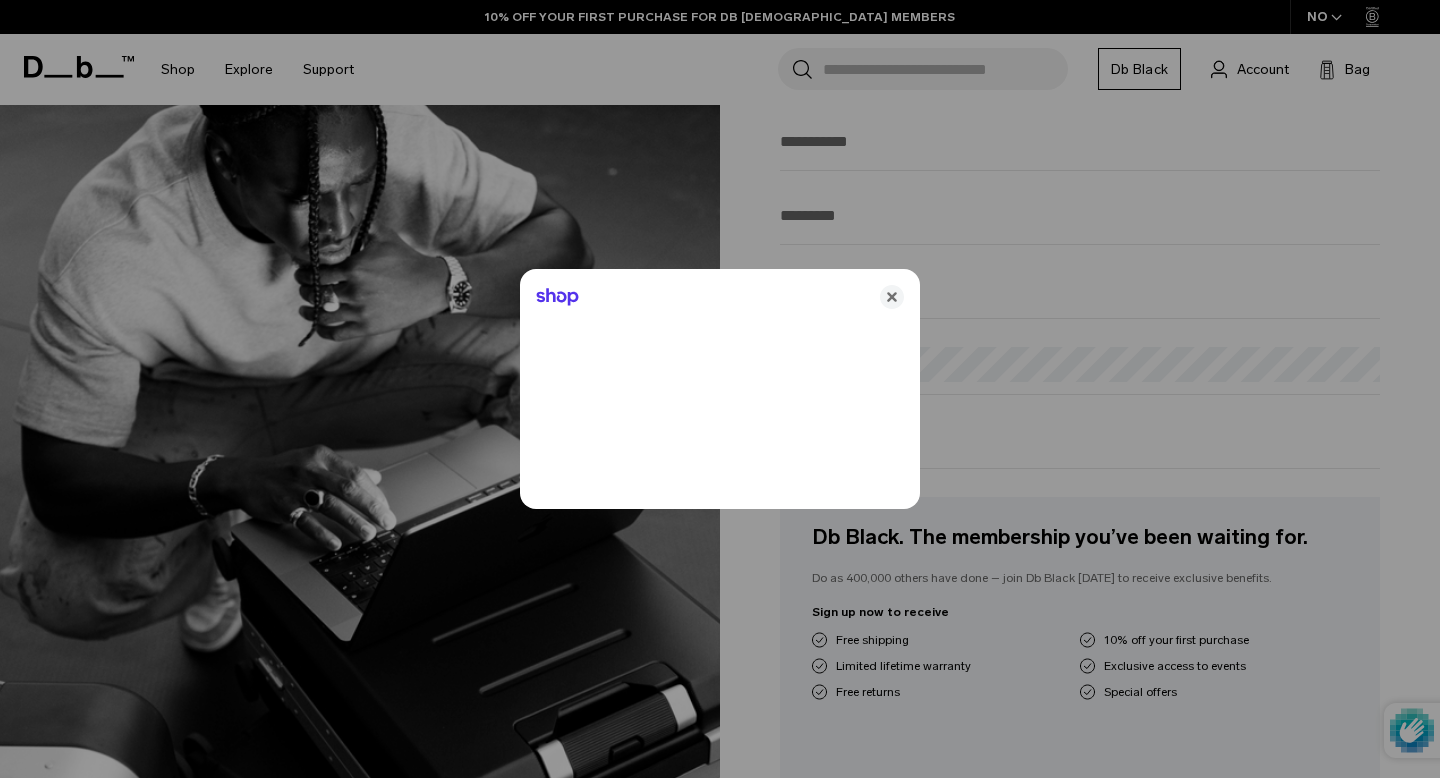 scroll, scrollTop: 159, scrollLeft: 0, axis: vertical 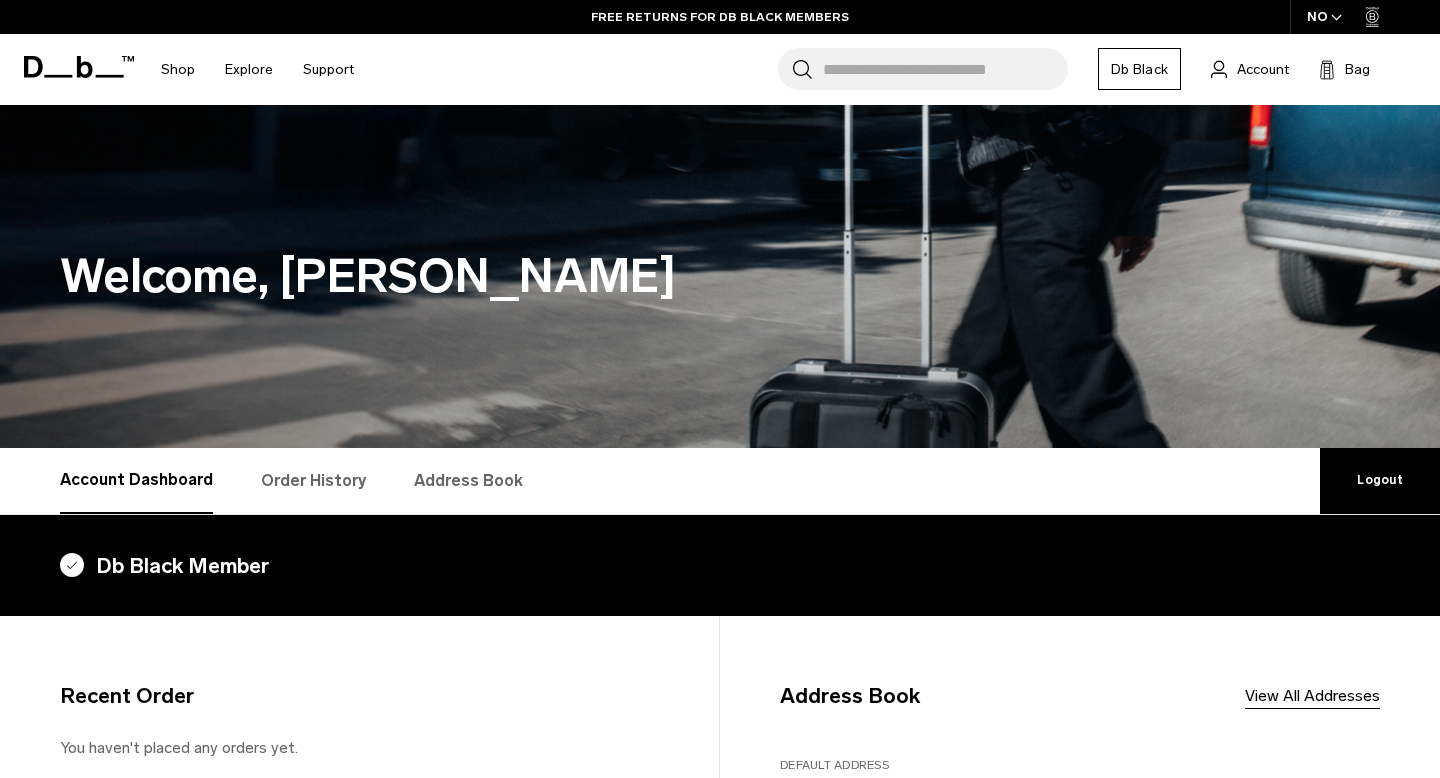 click on "Order History" at bounding box center [313, 481] 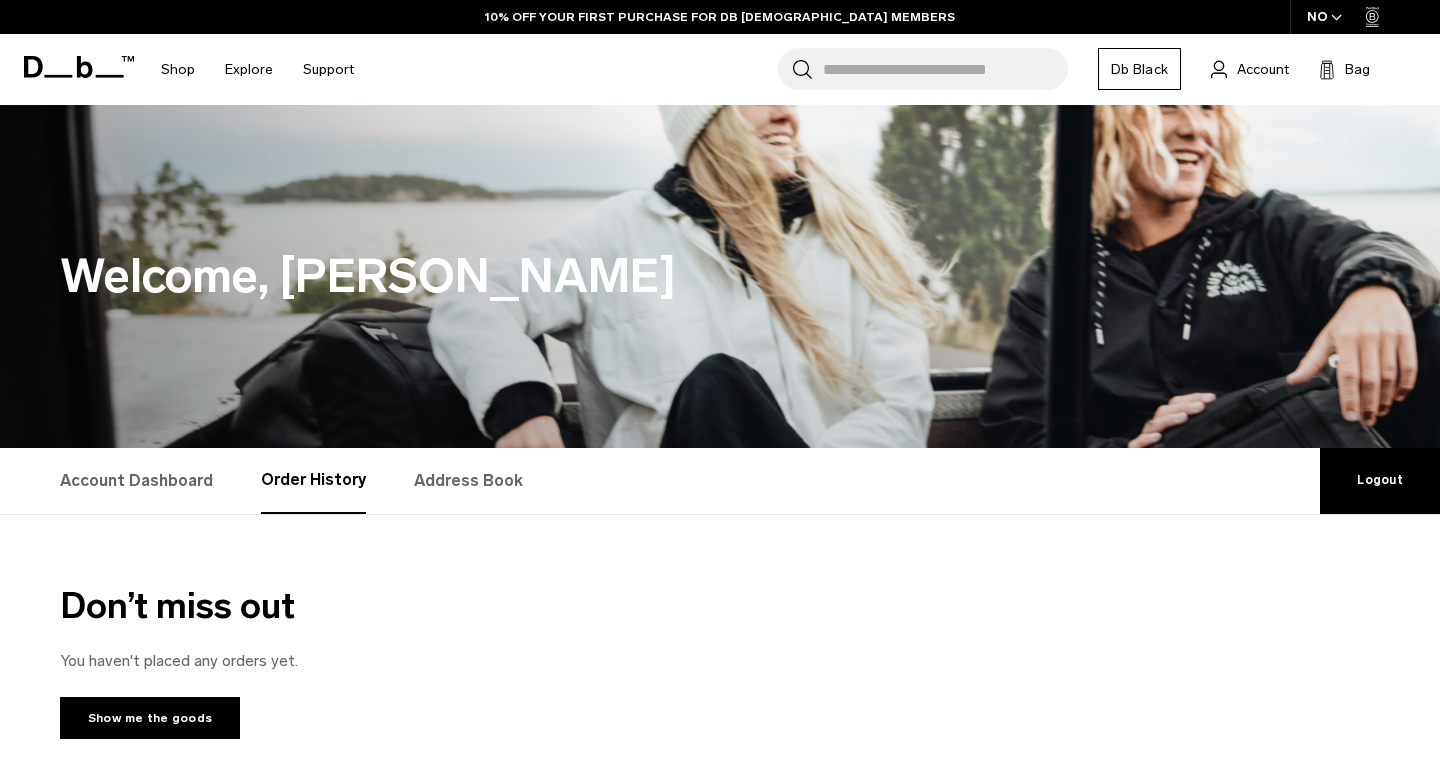 scroll, scrollTop: 0, scrollLeft: 0, axis: both 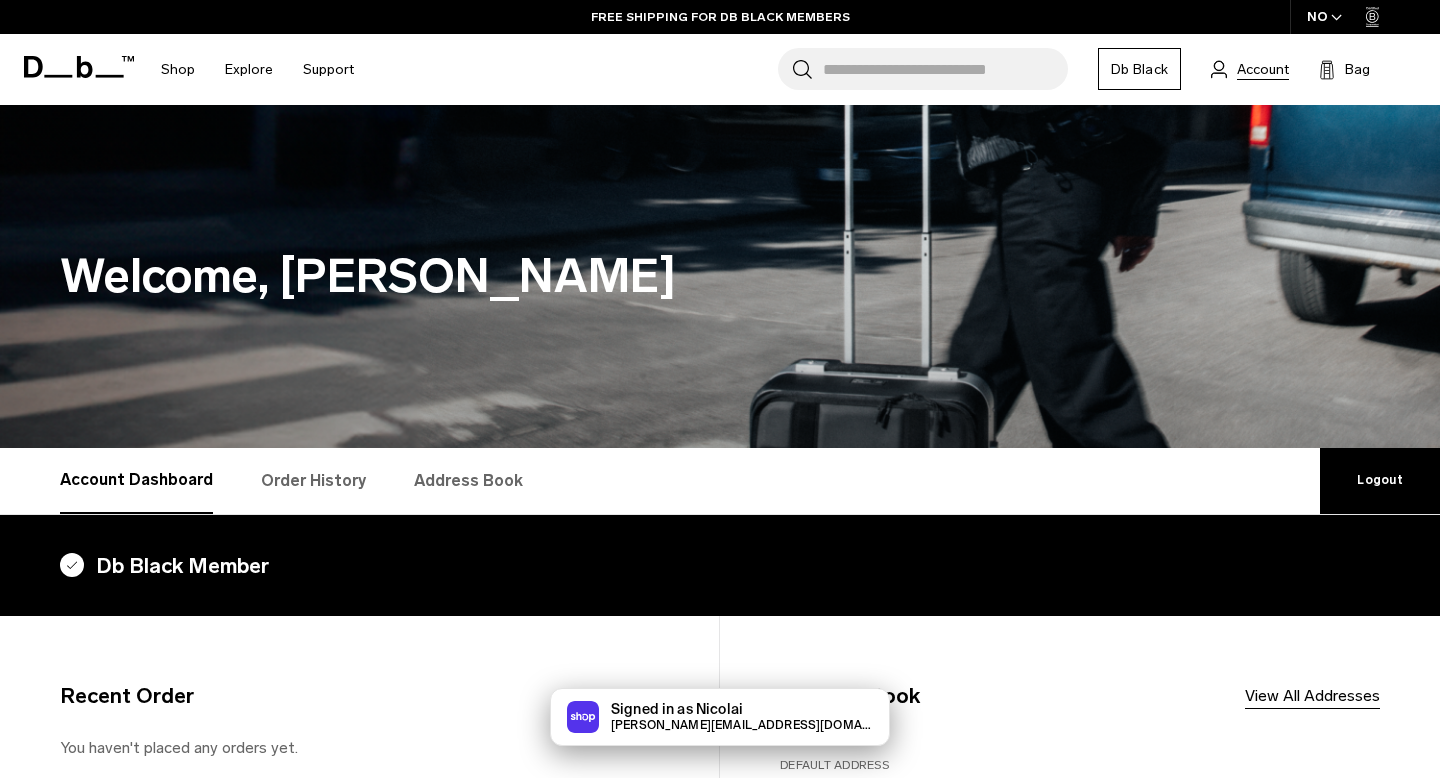 click on "Account" at bounding box center [1263, 69] 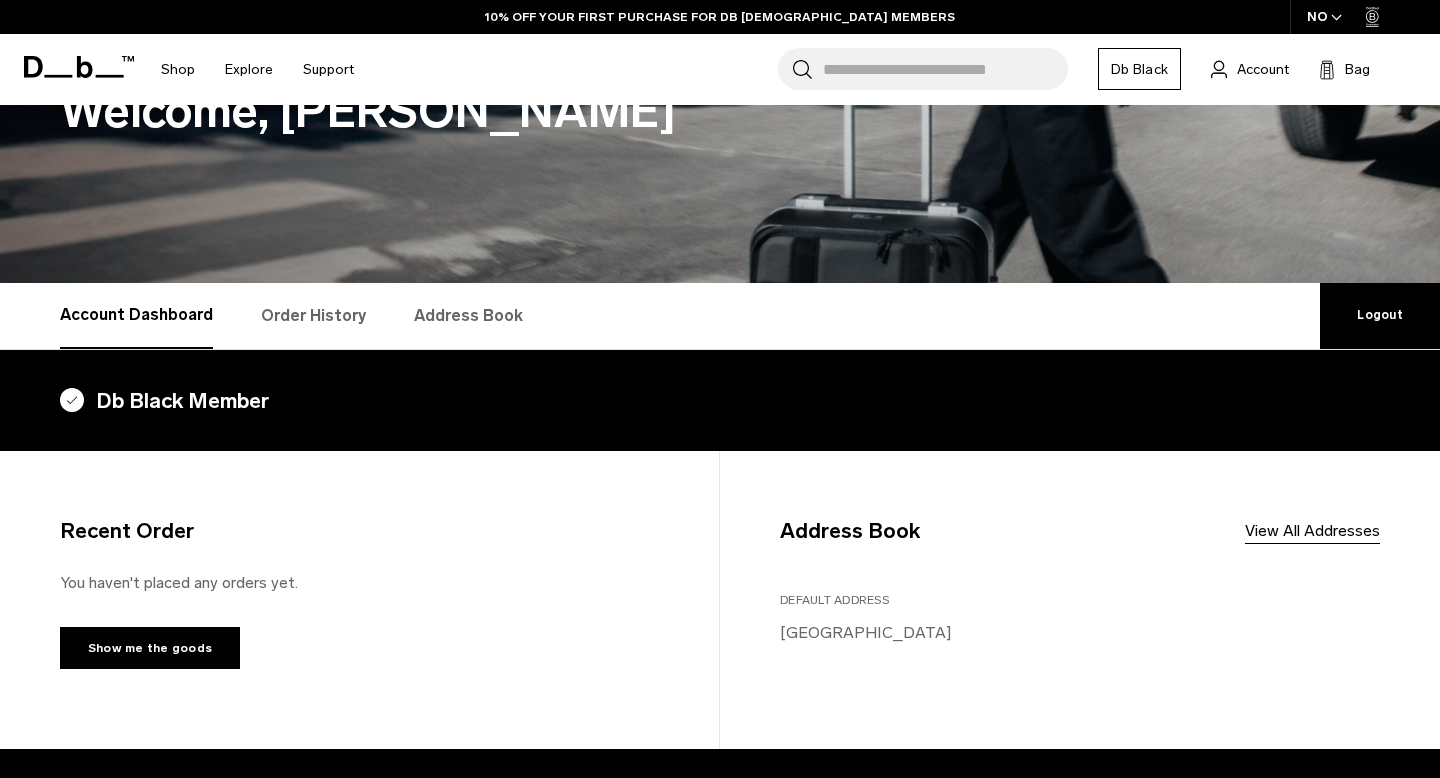 scroll, scrollTop: 258, scrollLeft: 0, axis: vertical 